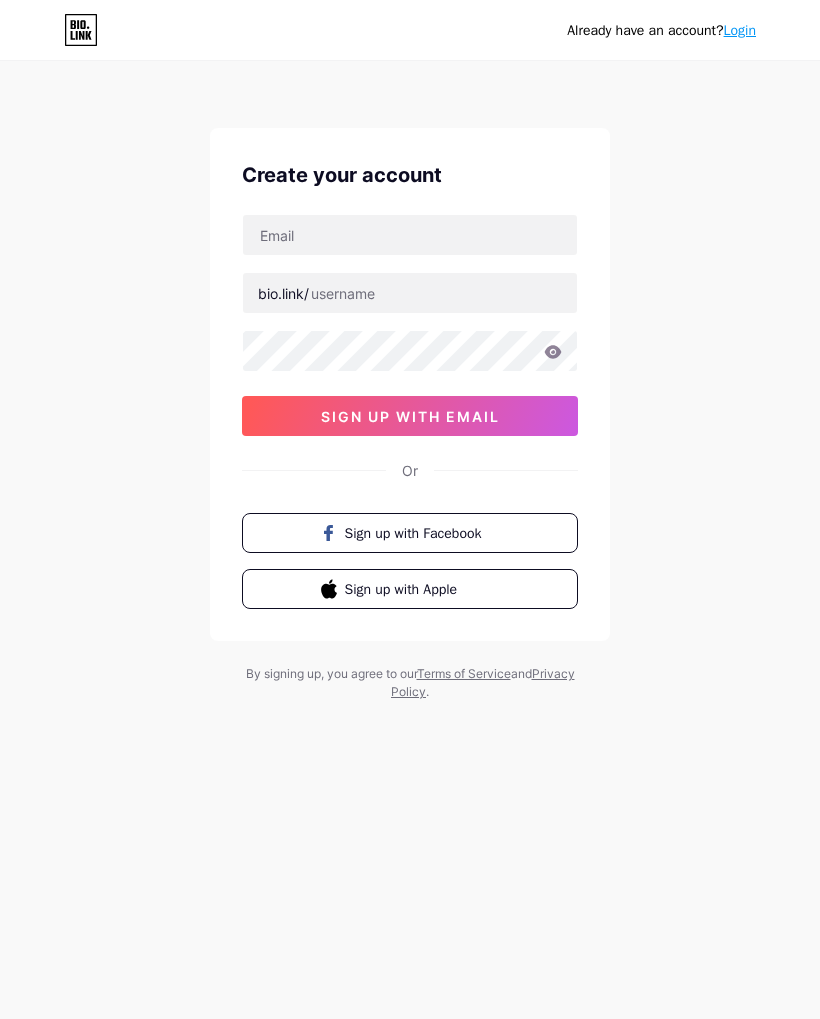 scroll, scrollTop: 0, scrollLeft: 0, axis: both 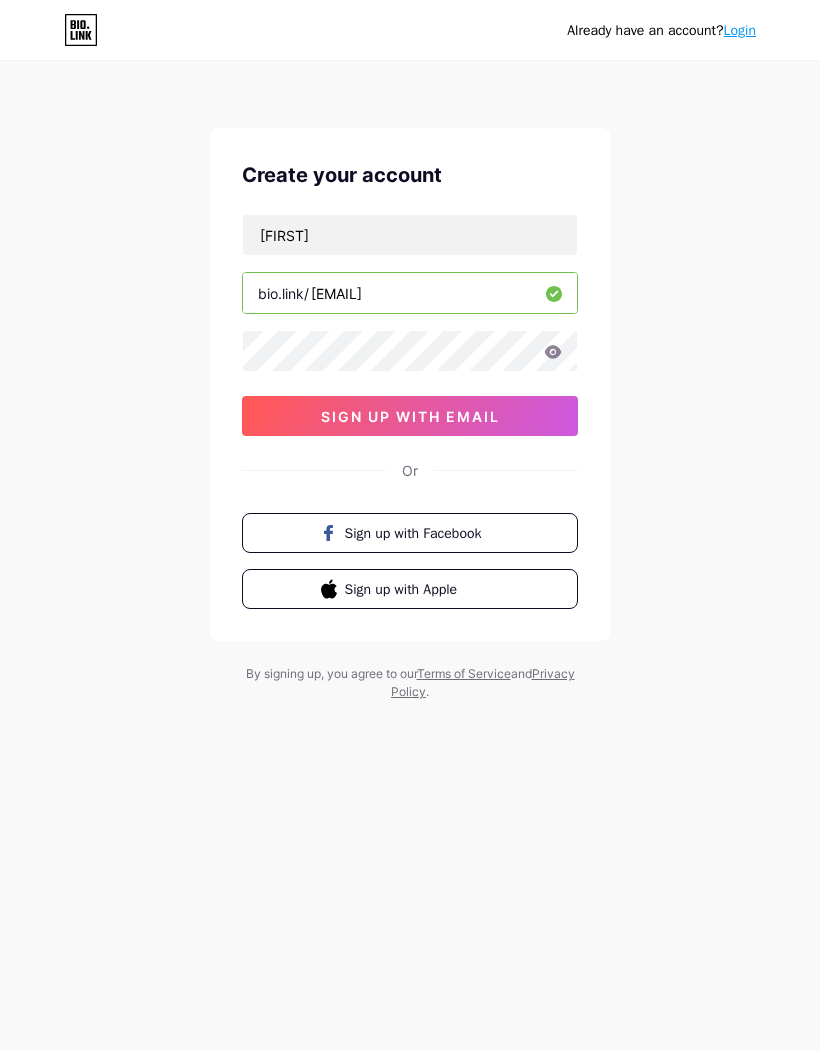 click on "sign up with email" at bounding box center (410, 416) 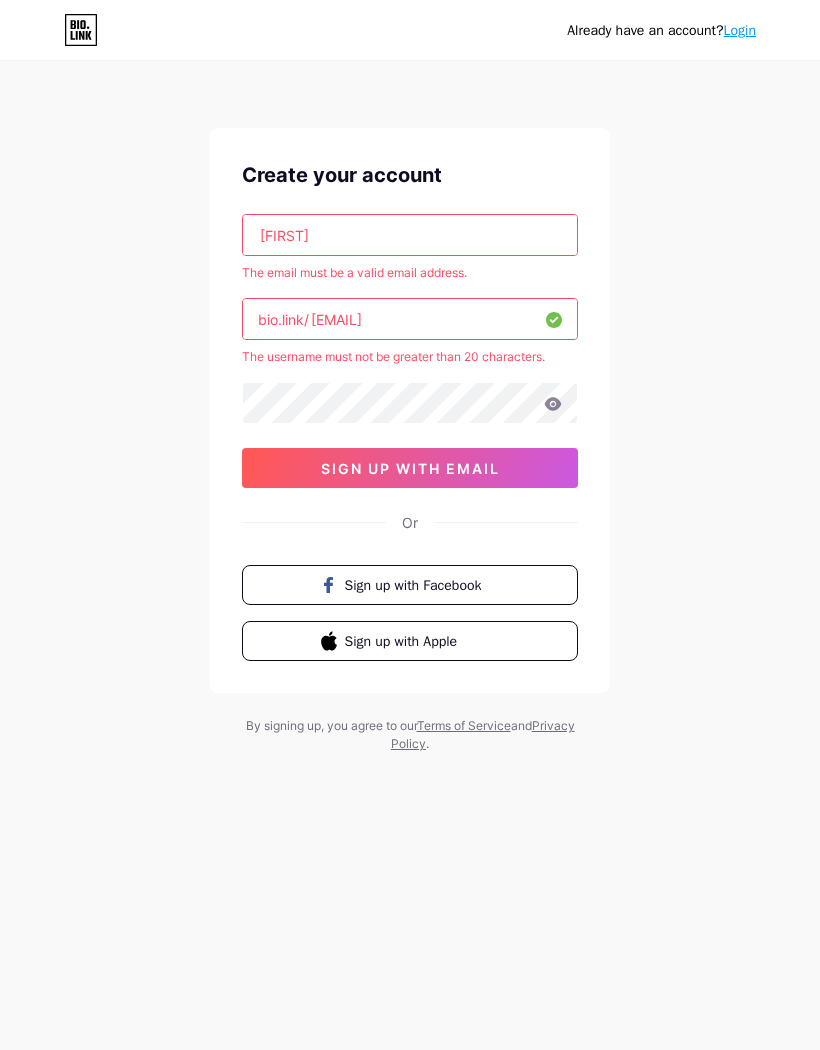 click on "[EMAIL]" at bounding box center (410, 319) 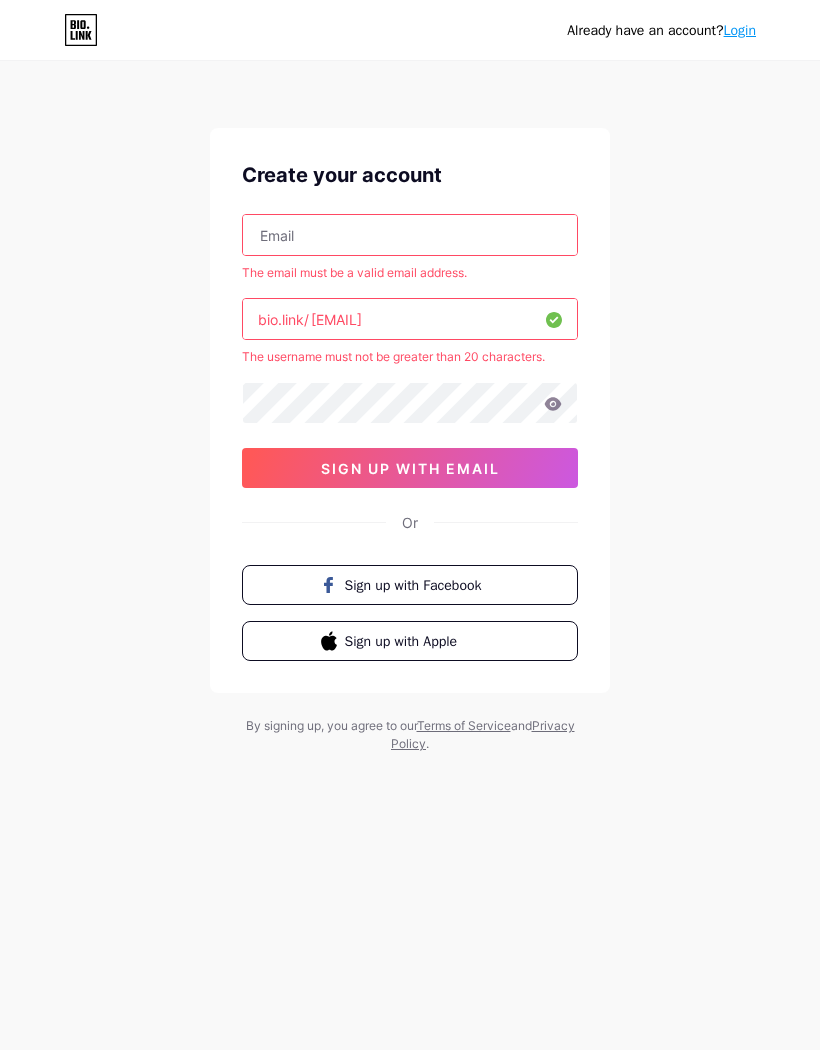click at bounding box center (410, 235) 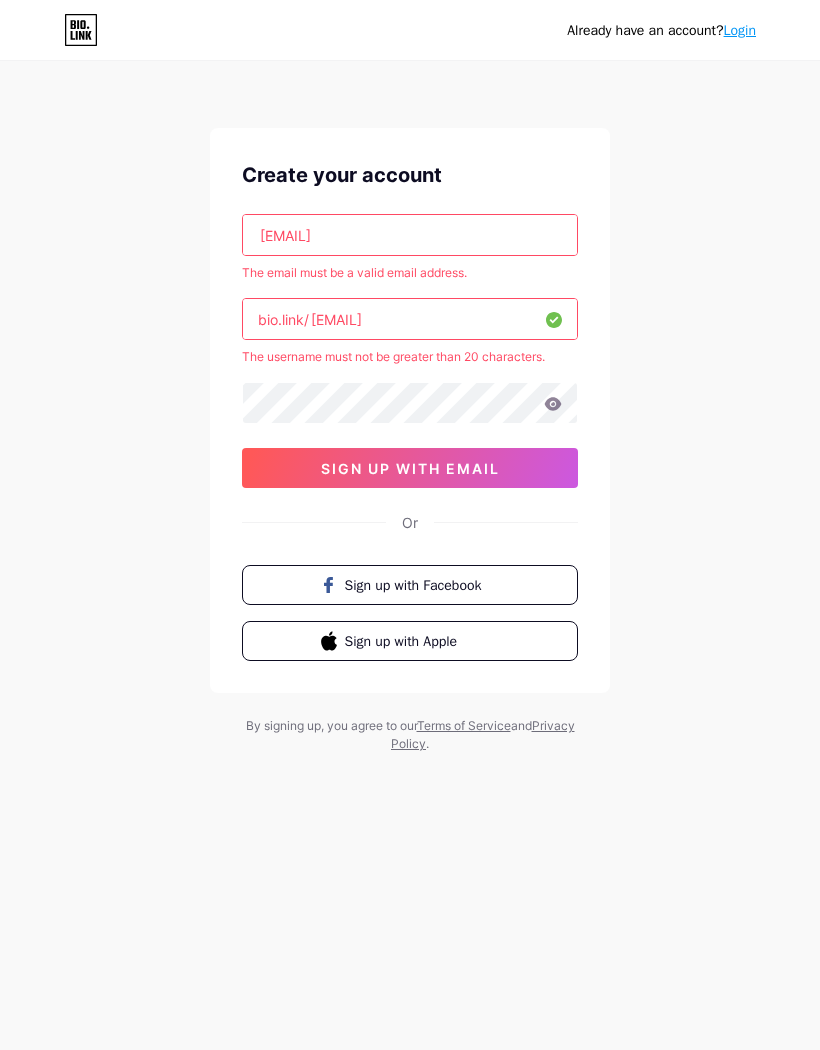 type on "[EMAIL]" 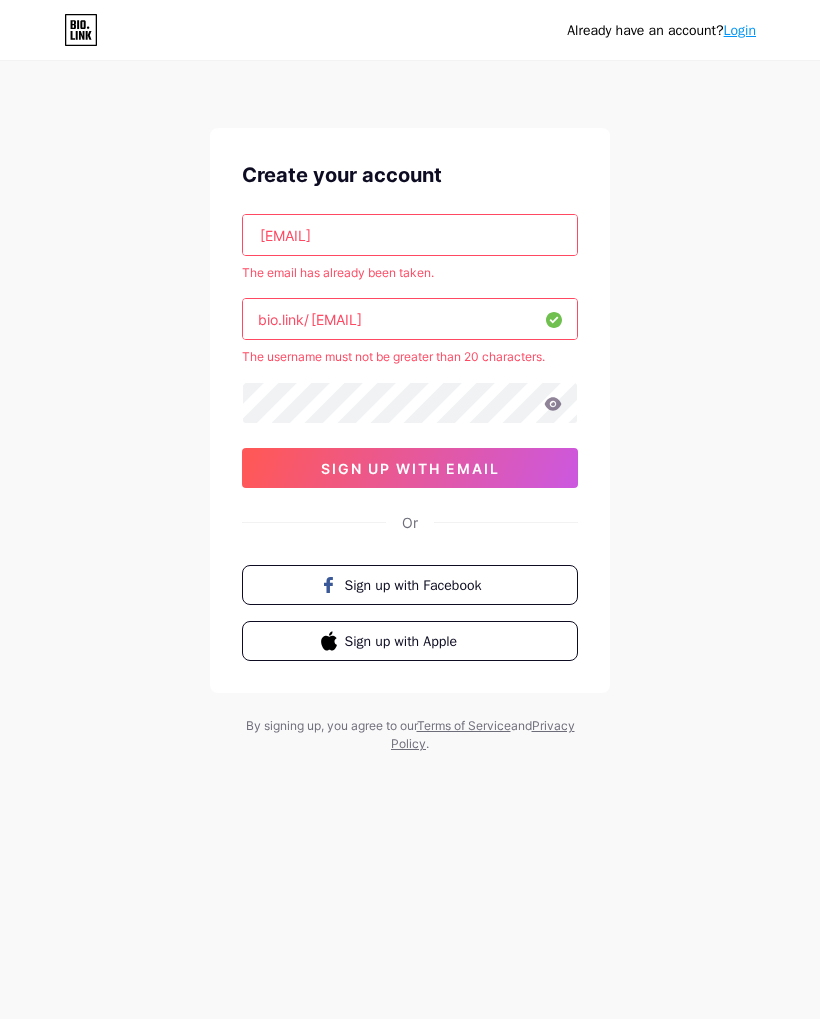 click on "sign up with email" at bounding box center [410, 468] 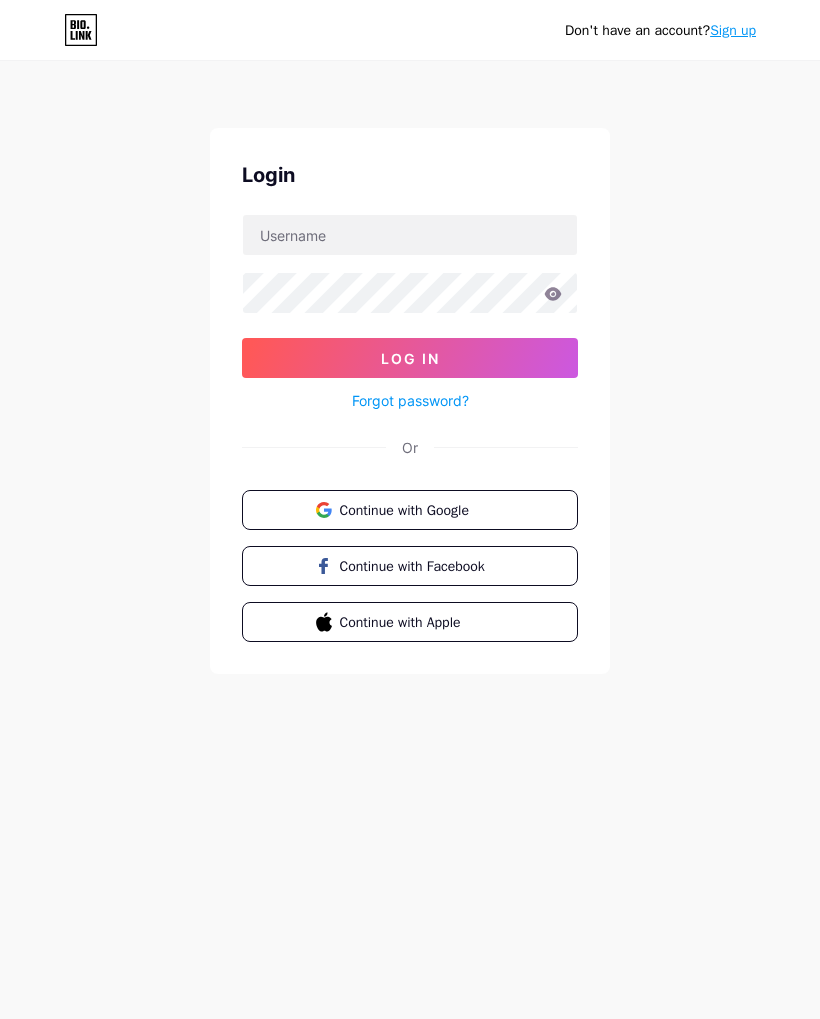 scroll, scrollTop: 0, scrollLeft: 0, axis: both 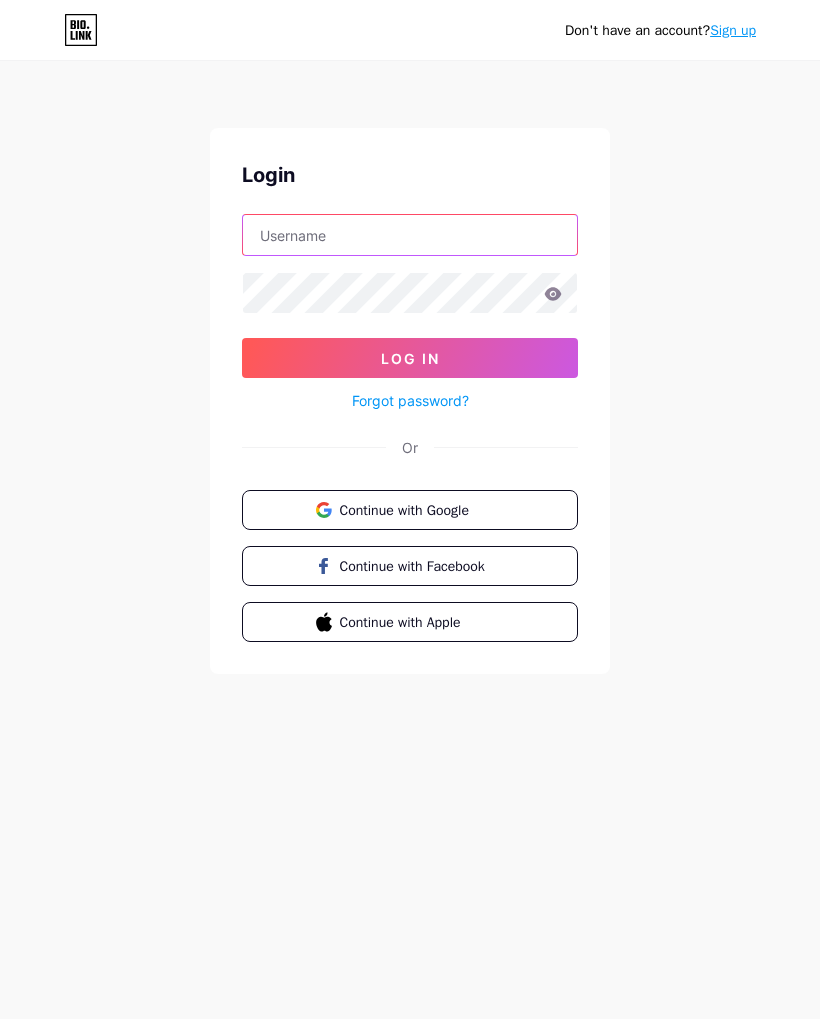 click at bounding box center [410, 235] 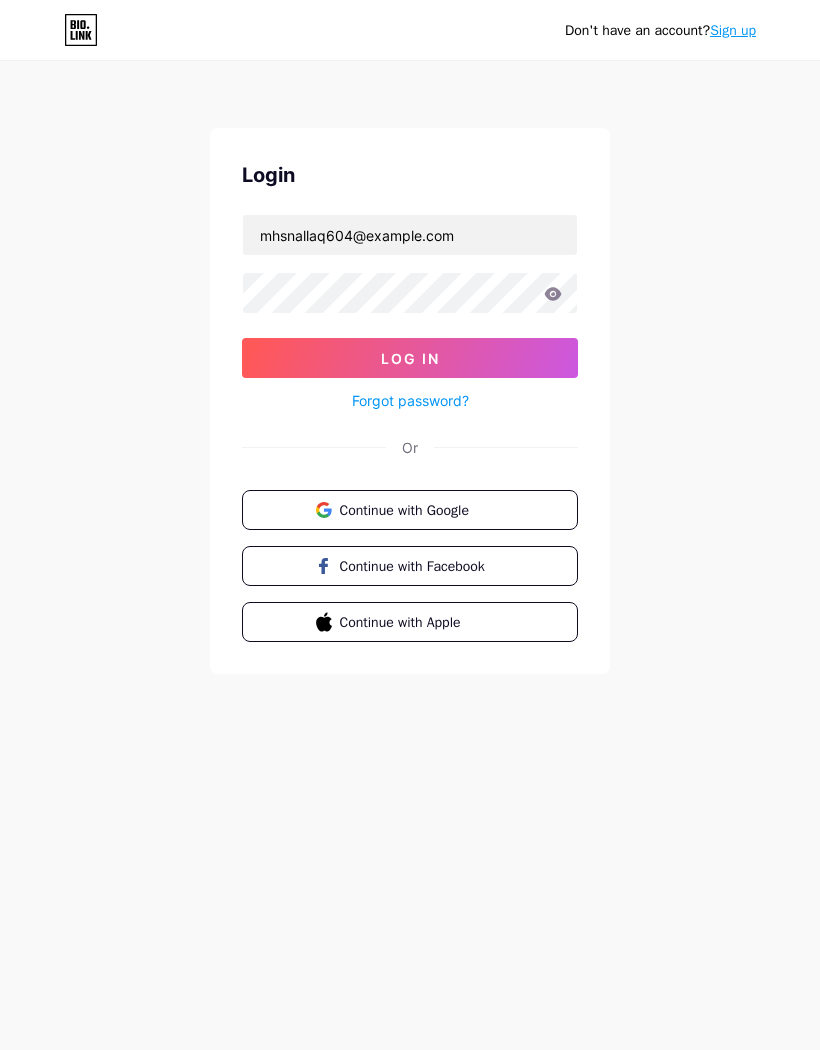 click on "Log In" at bounding box center [410, 358] 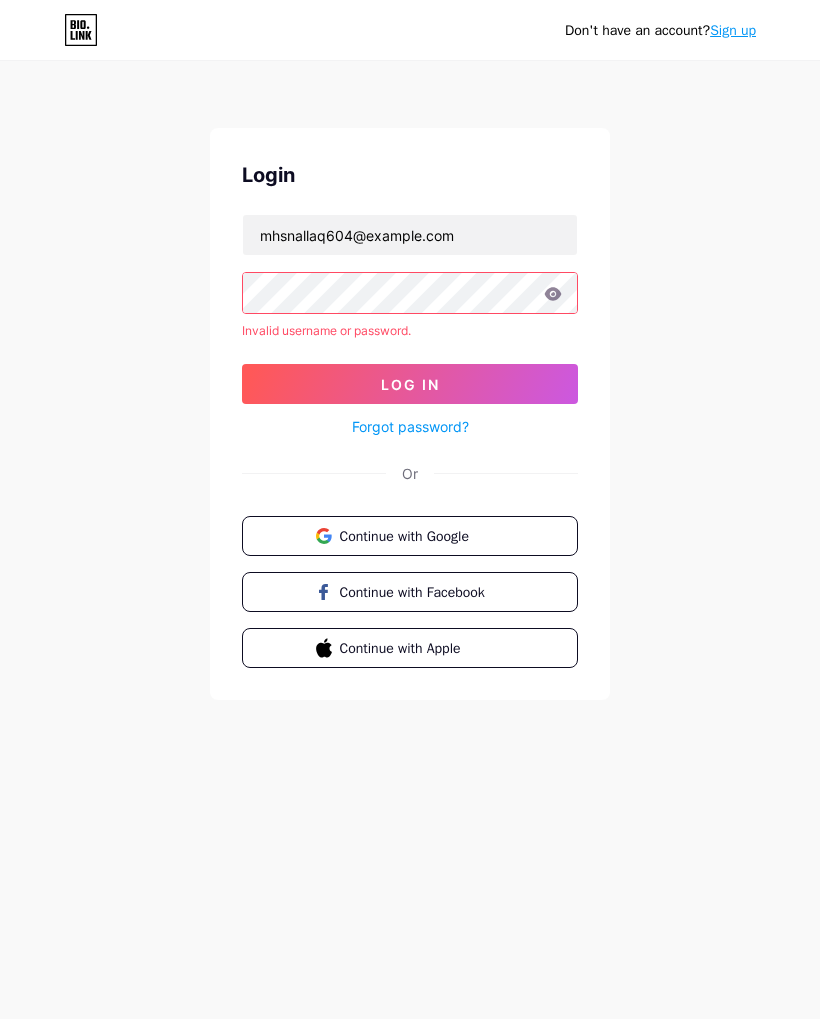 click on "Continue with Google" at bounding box center (410, 536) 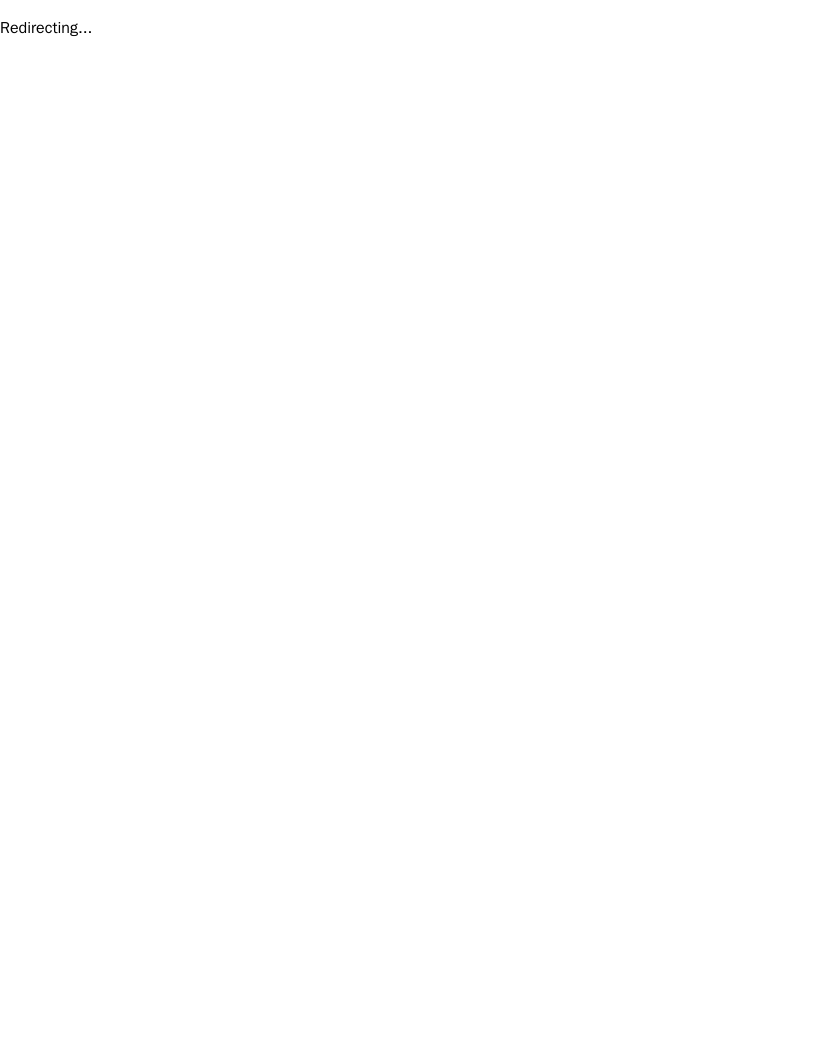 scroll, scrollTop: 0, scrollLeft: 0, axis: both 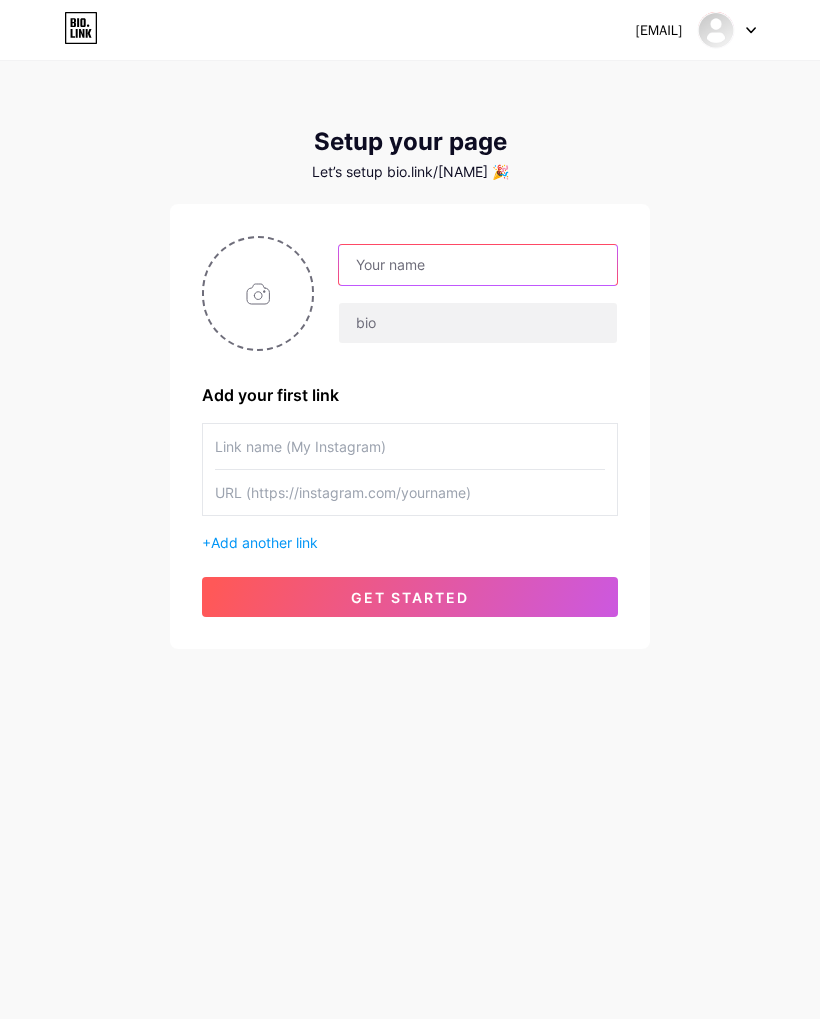 click at bounding box center [478, 265] 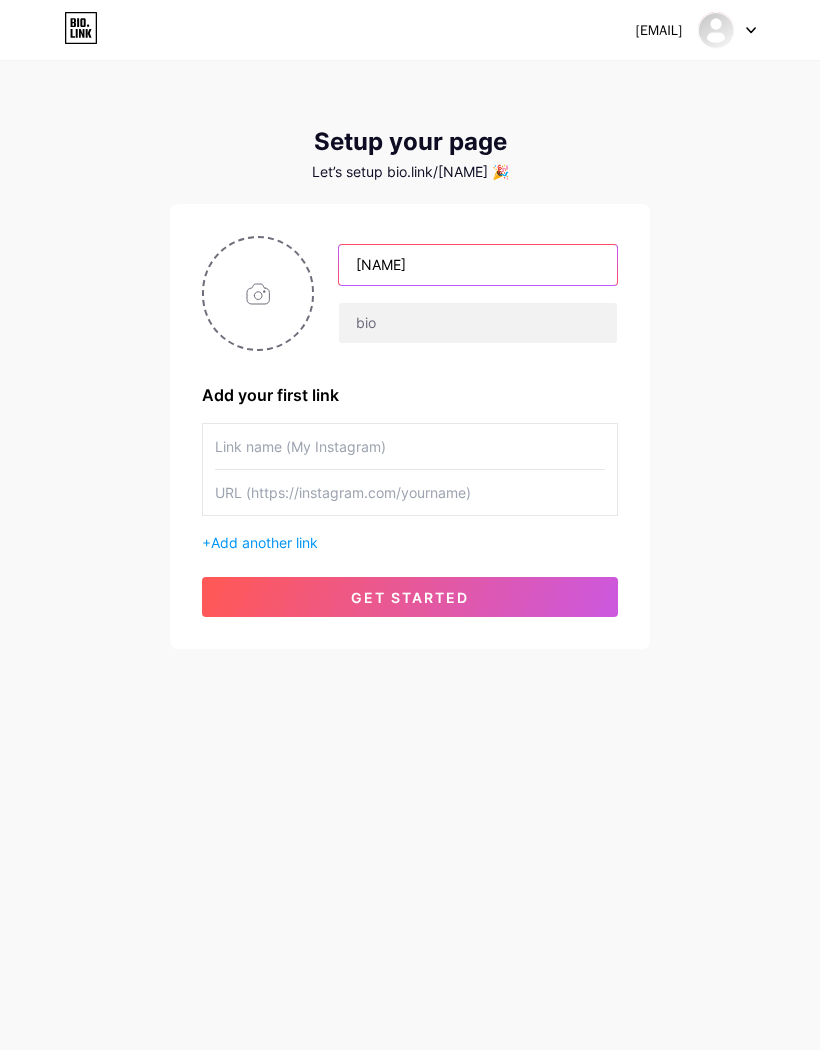 type on "[NAME]" 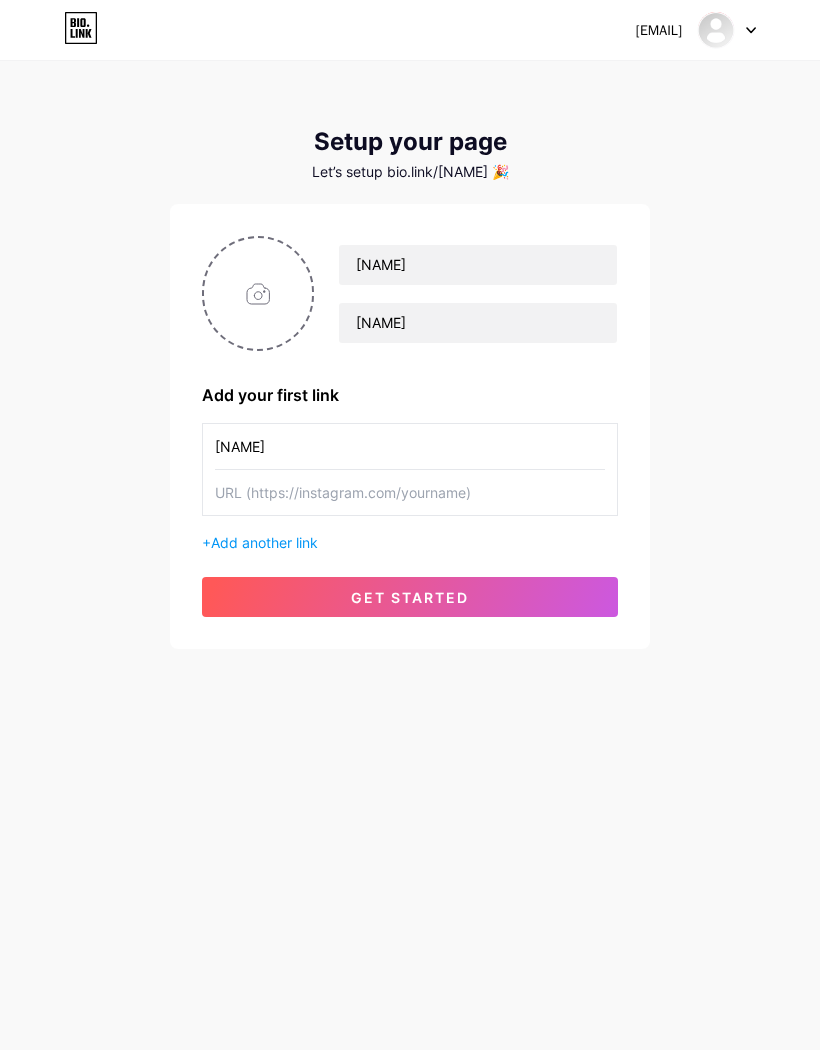 type on "[NAME]" 